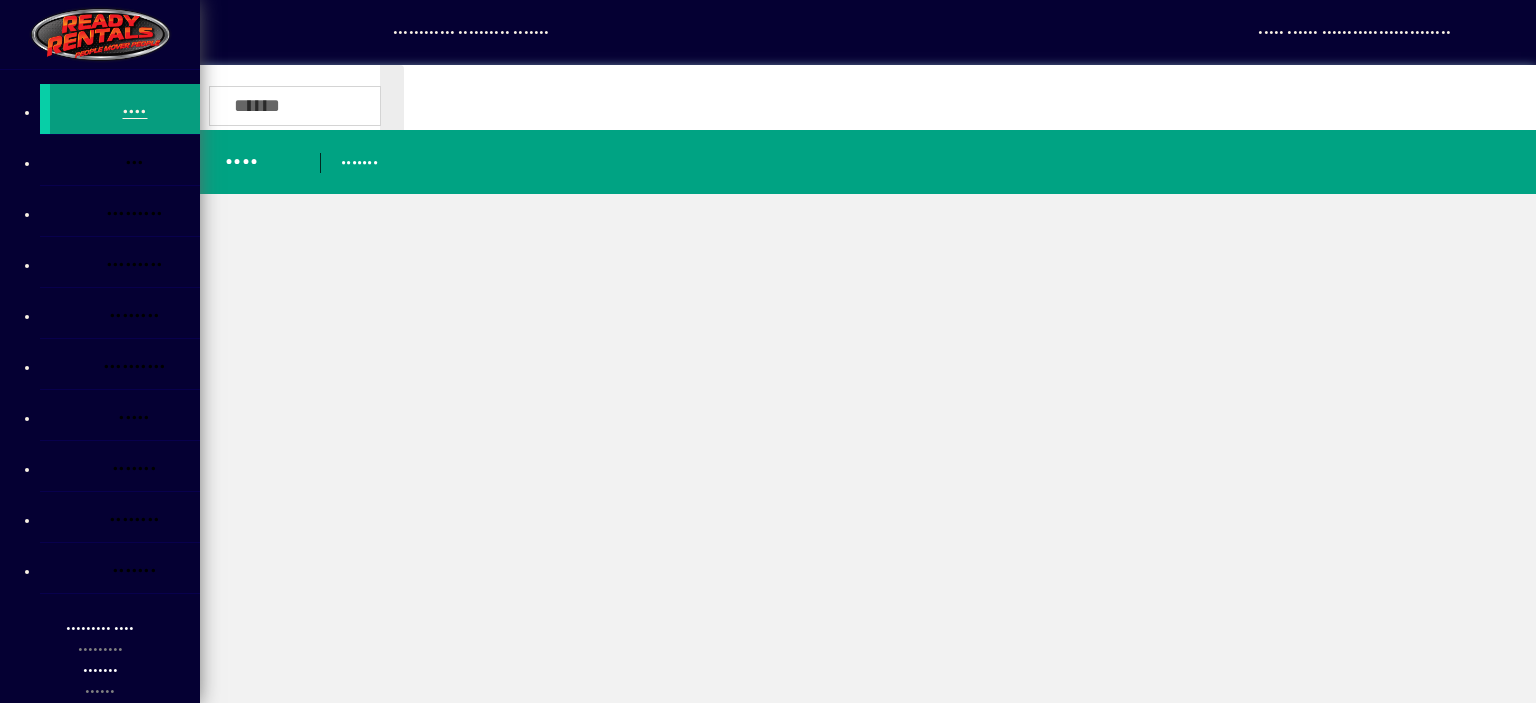 scroll, scrollTop: 0, scrollLeft: 0, axis: both 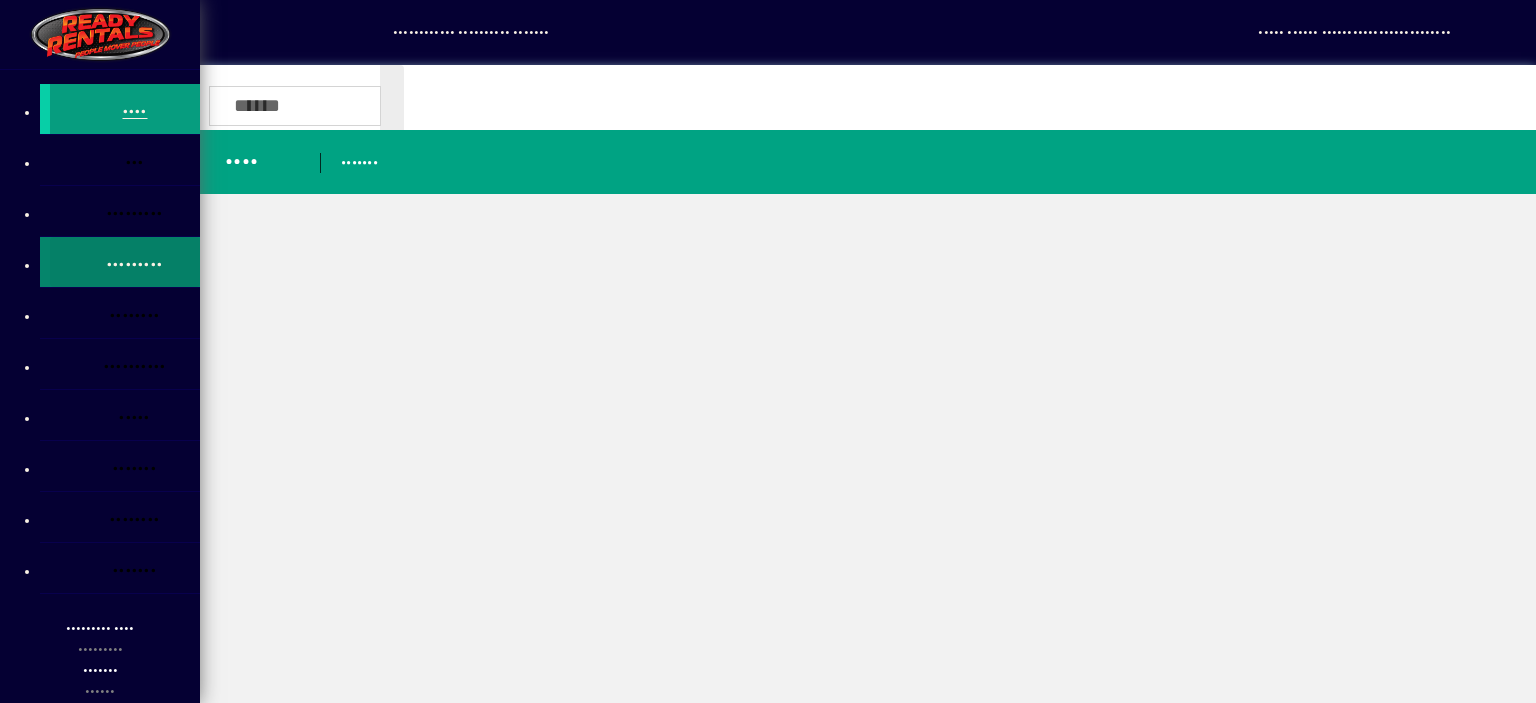 click on "•••••••••" at bounding box center (135, 265) 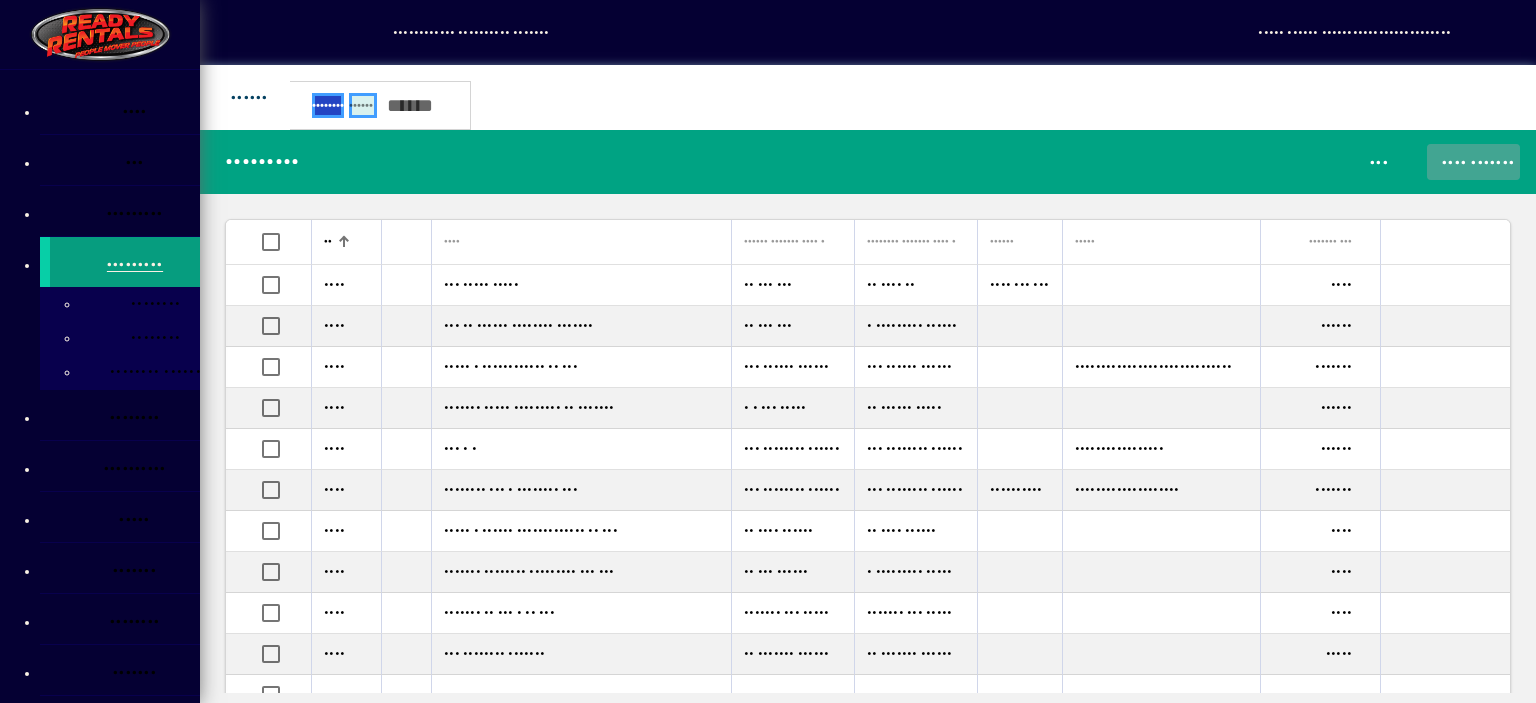 click on "•••• •••••••" at bounding box center (1473, 162) 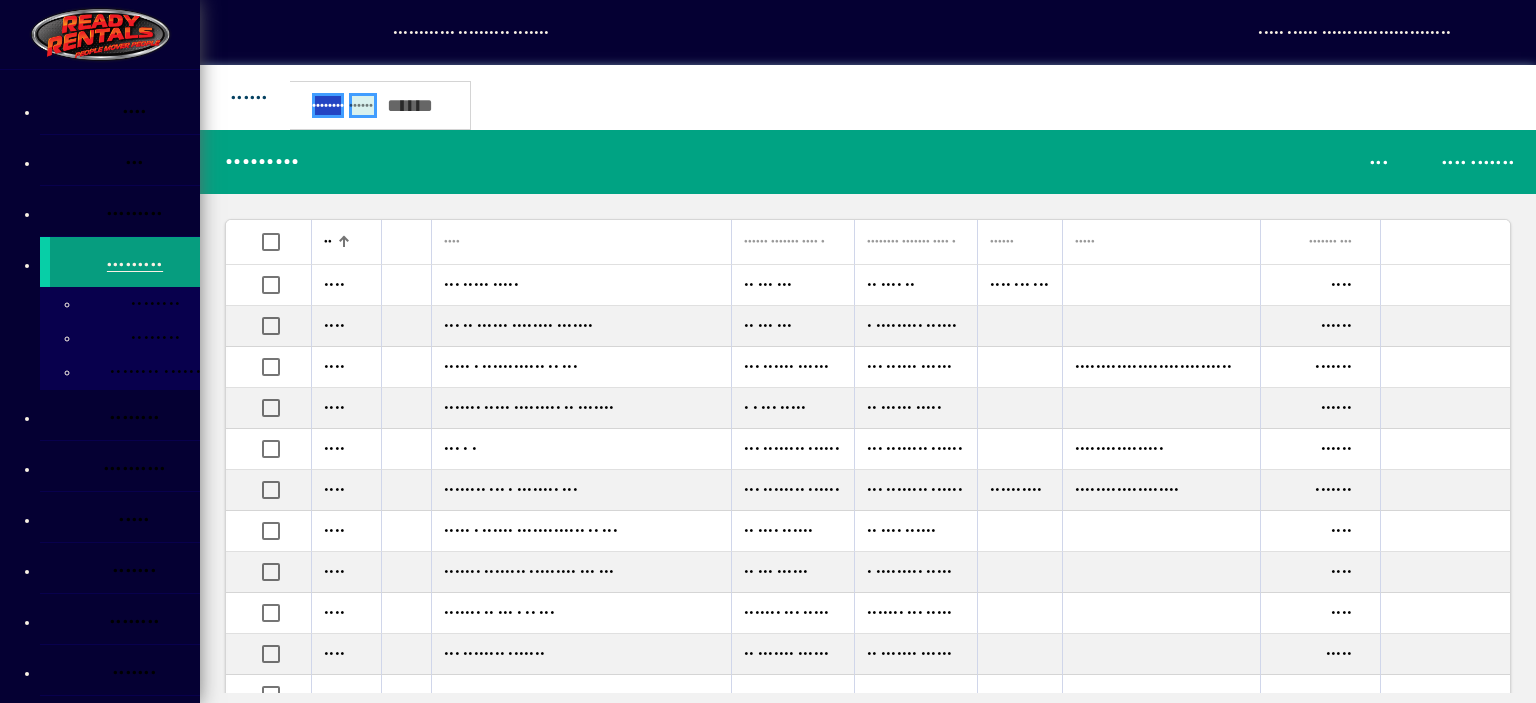 click on "•••• ••••• •••••••" at bounding box center [69, 123] 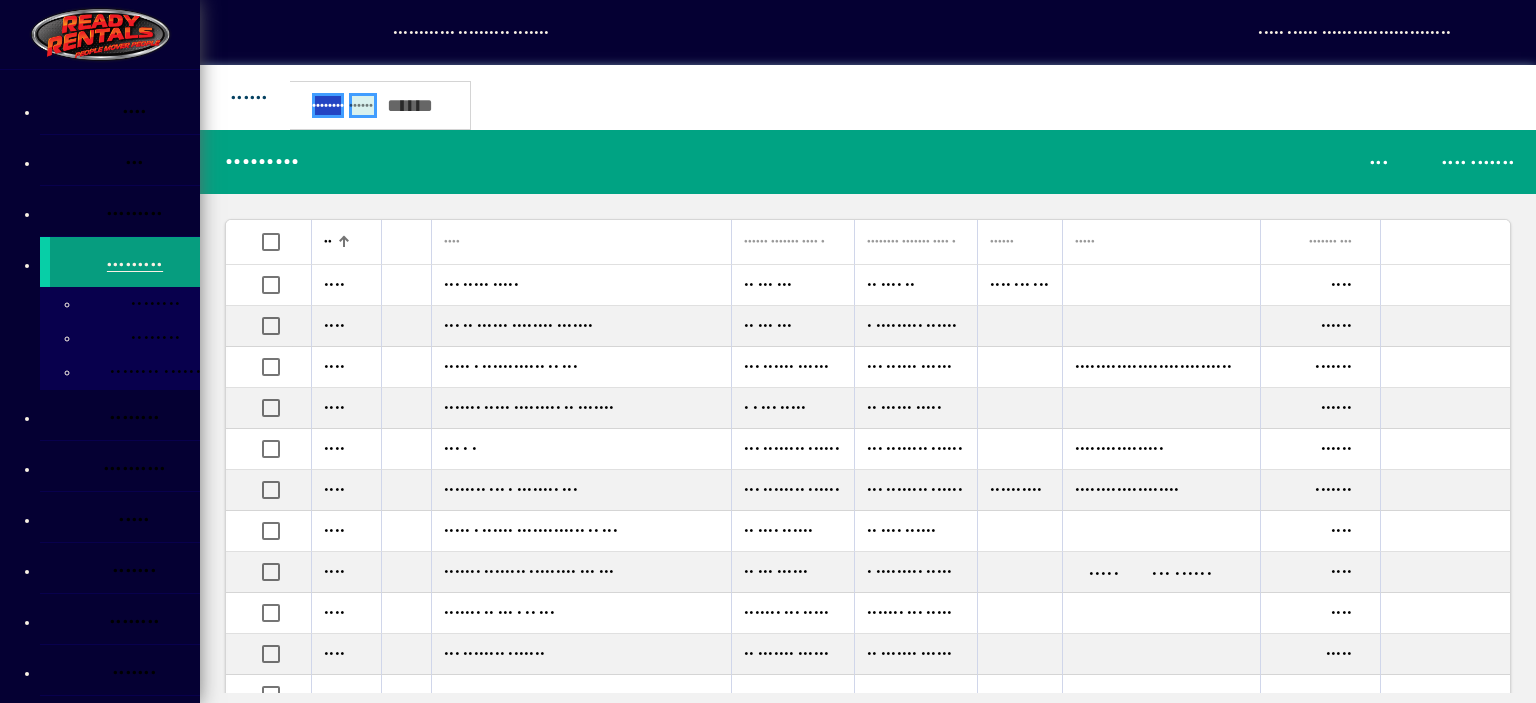 click at bounding box center [231, 629] 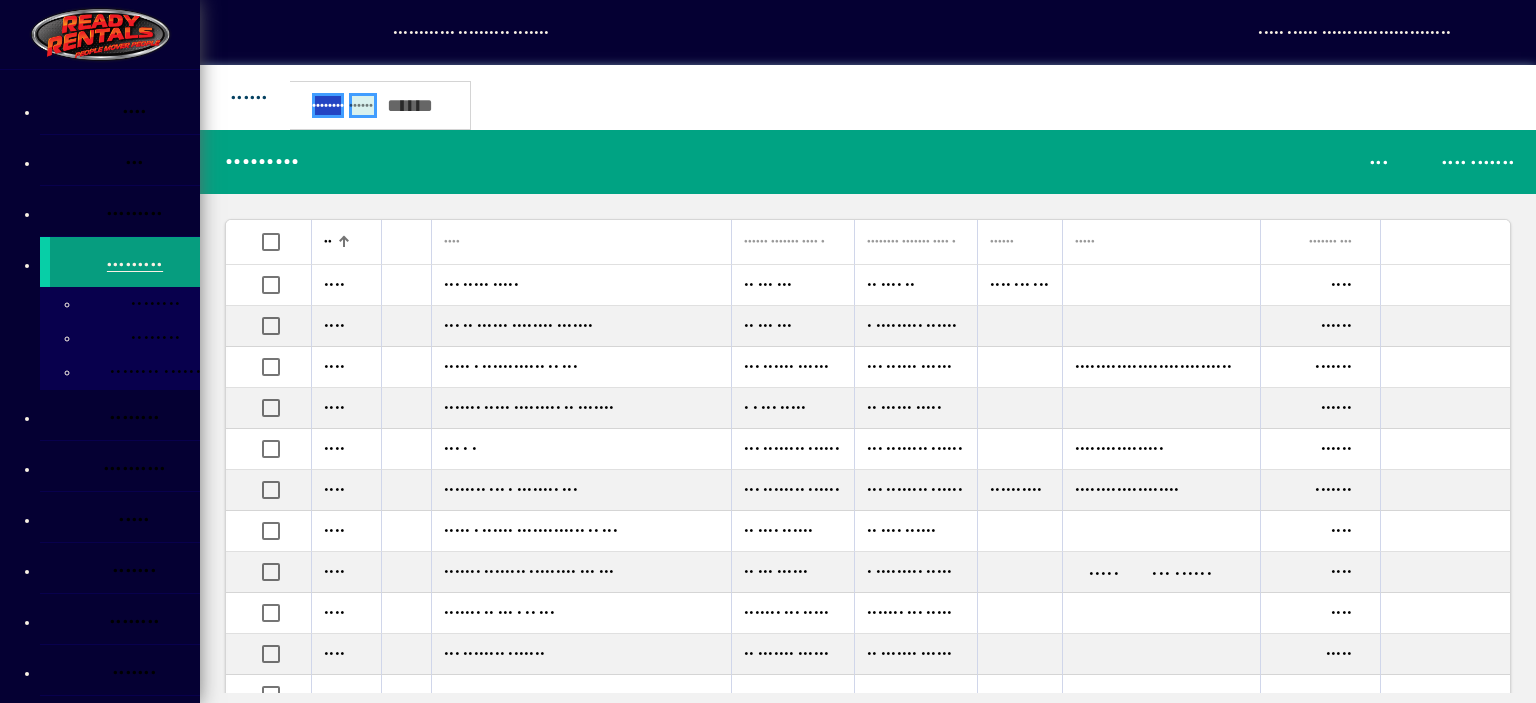 click on "•••••••• ••••" at bounding box center [50, 709] 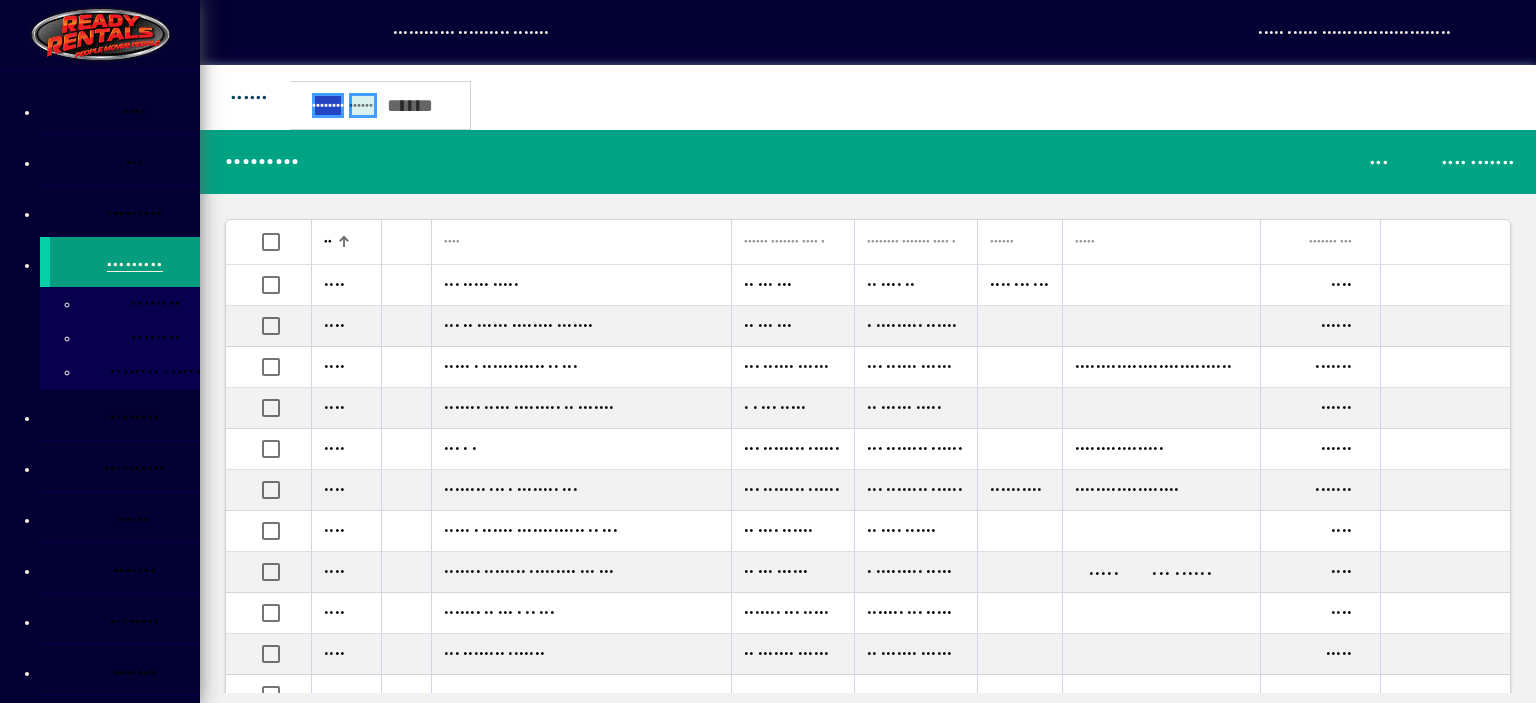 click on "••• ••••••" at bounding box center [1182, 574] 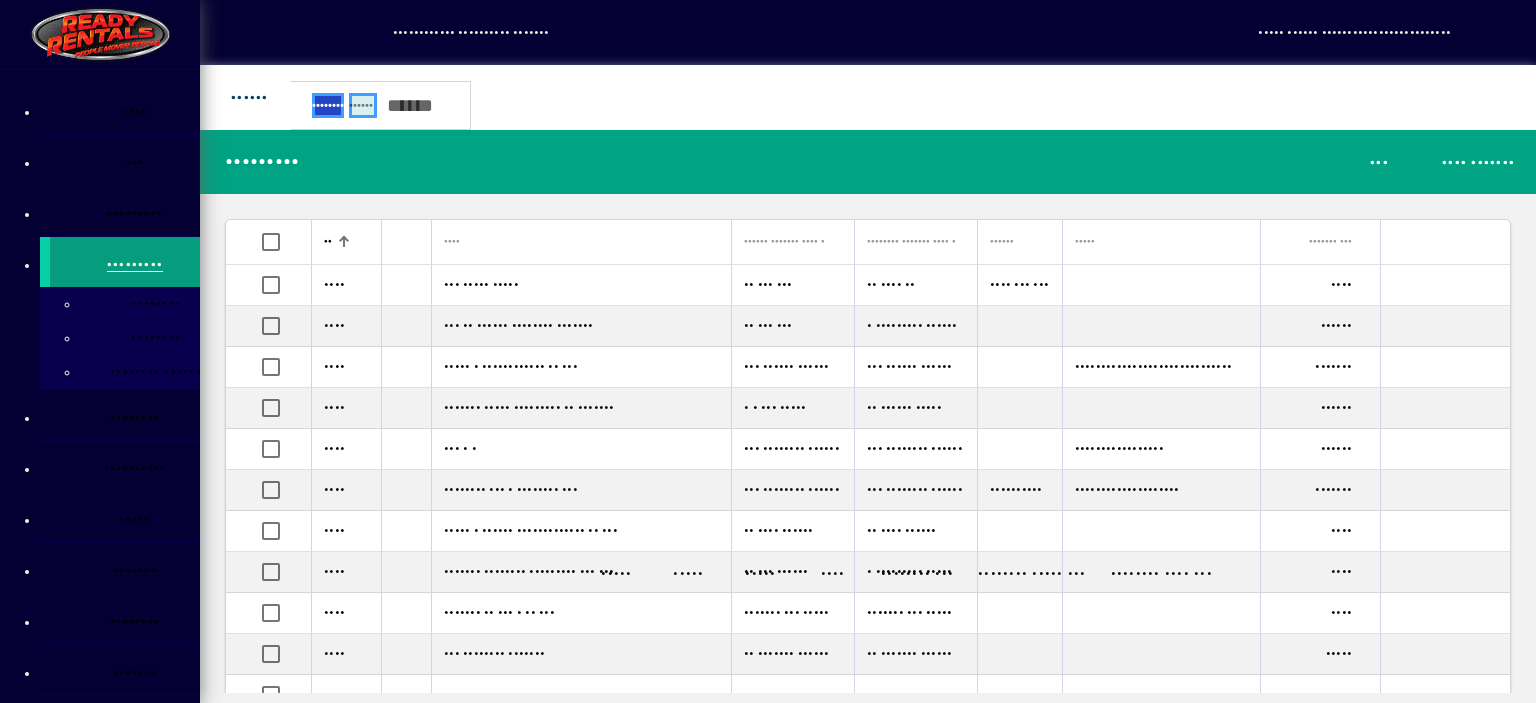 click on "•••••" at bounding box center [616, 574] 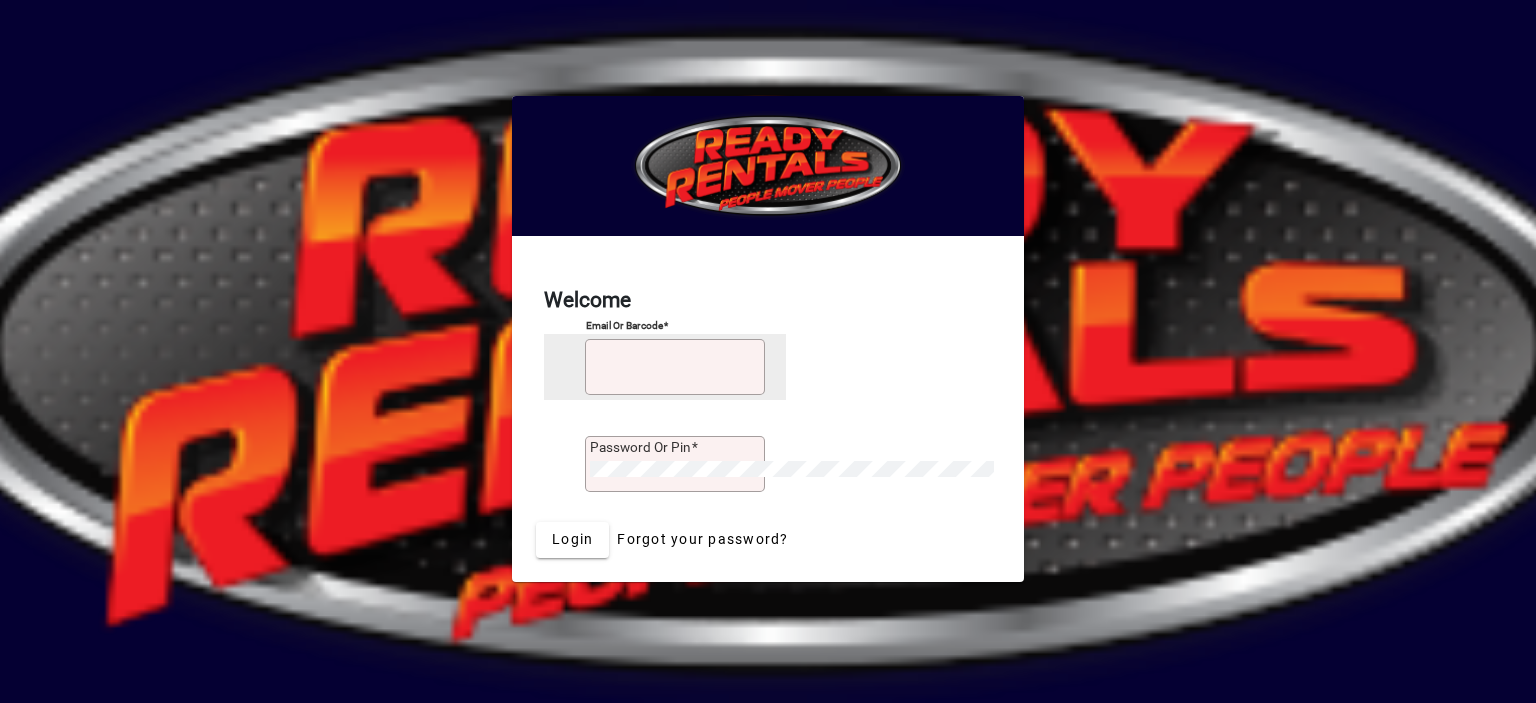 scroll, scrollTop: 0, scrollLeft: 0, axis: both 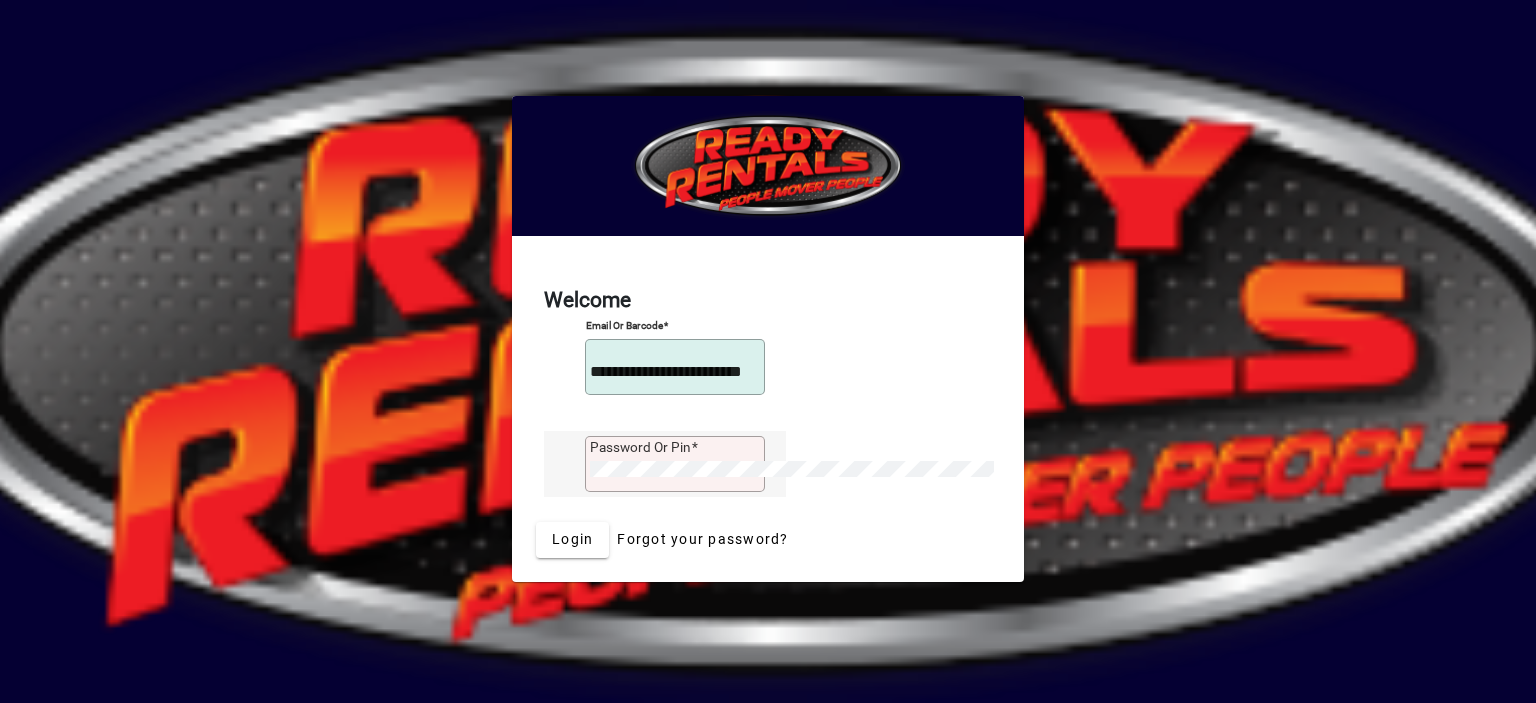 click on "Password or Pin" at bounding box center (640, 447) 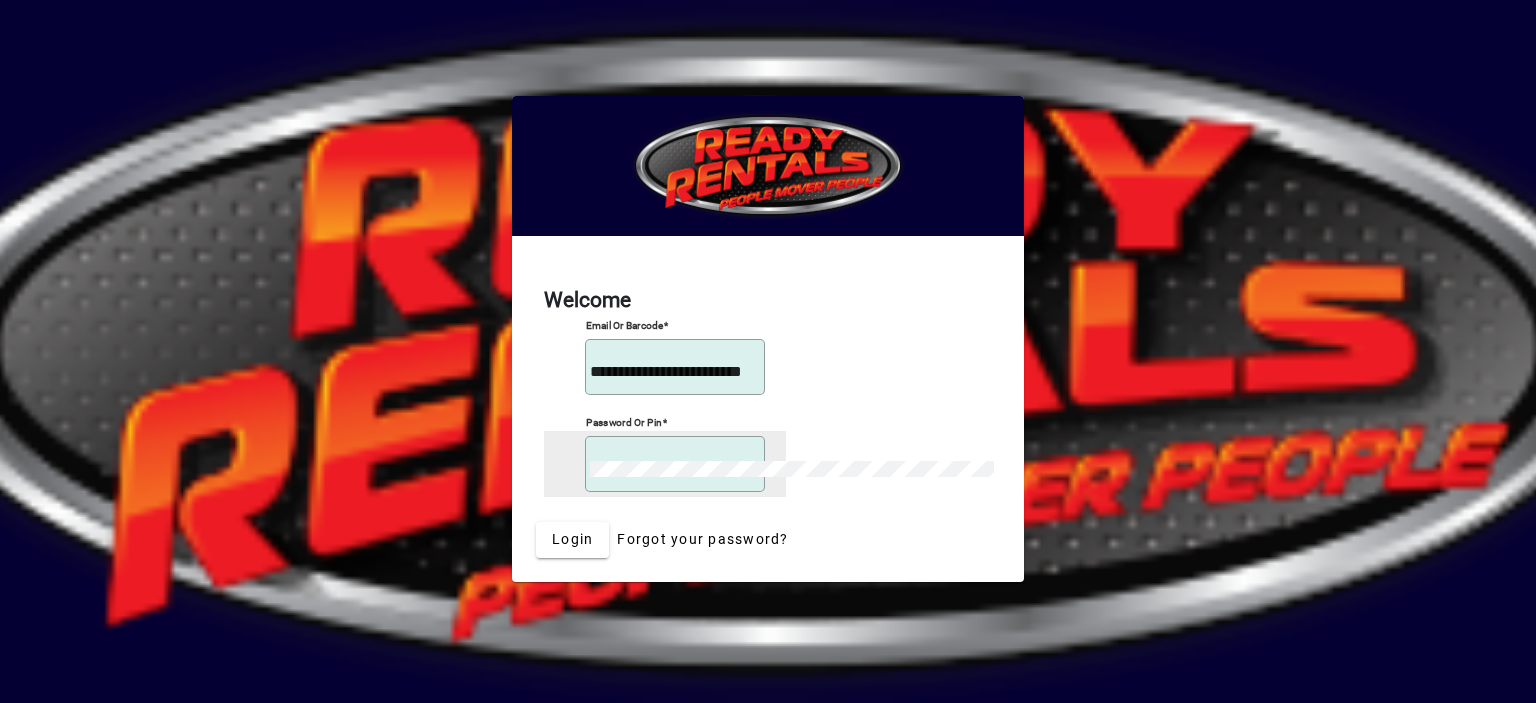 click on "Login" at bounding box center (572, 540) 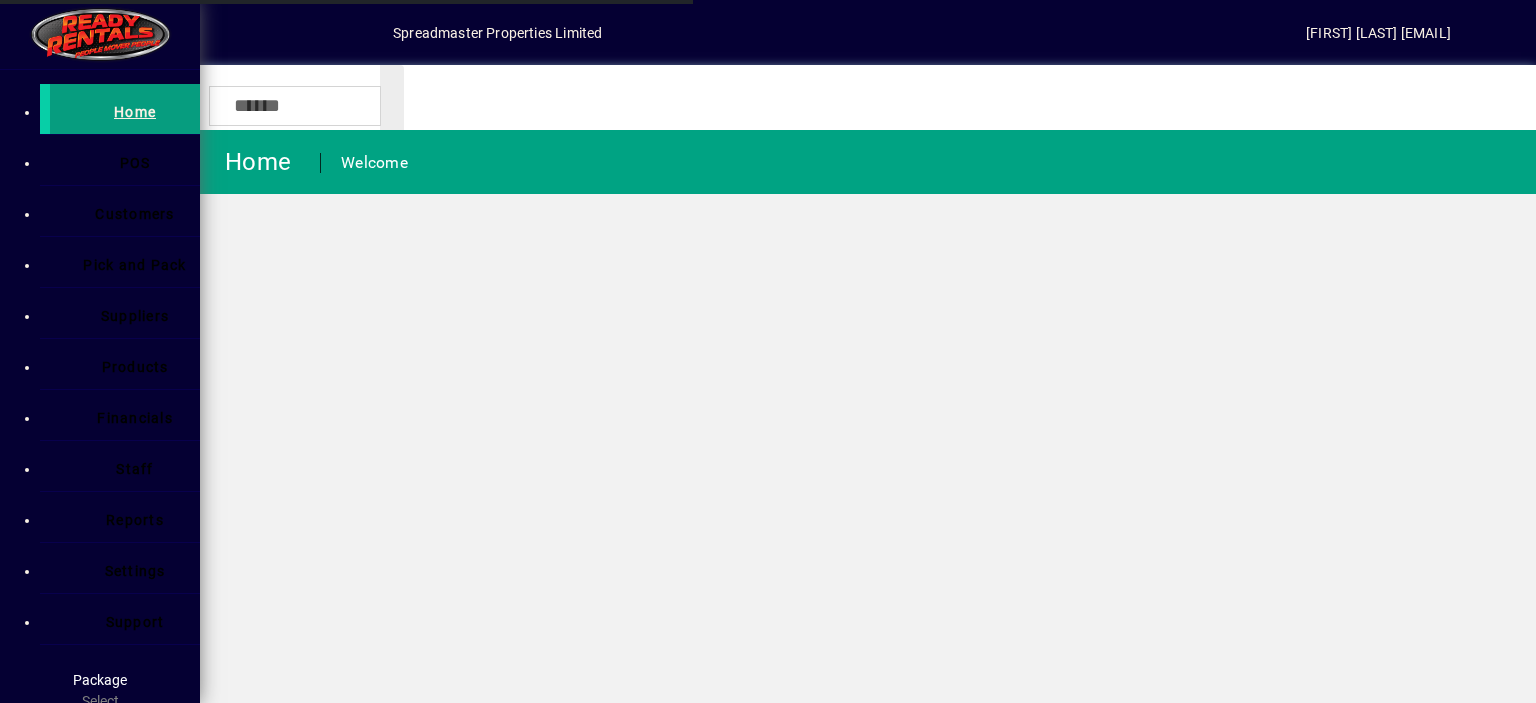 scroll, scrollTop: 0, scrollLeft: 0, axis: both 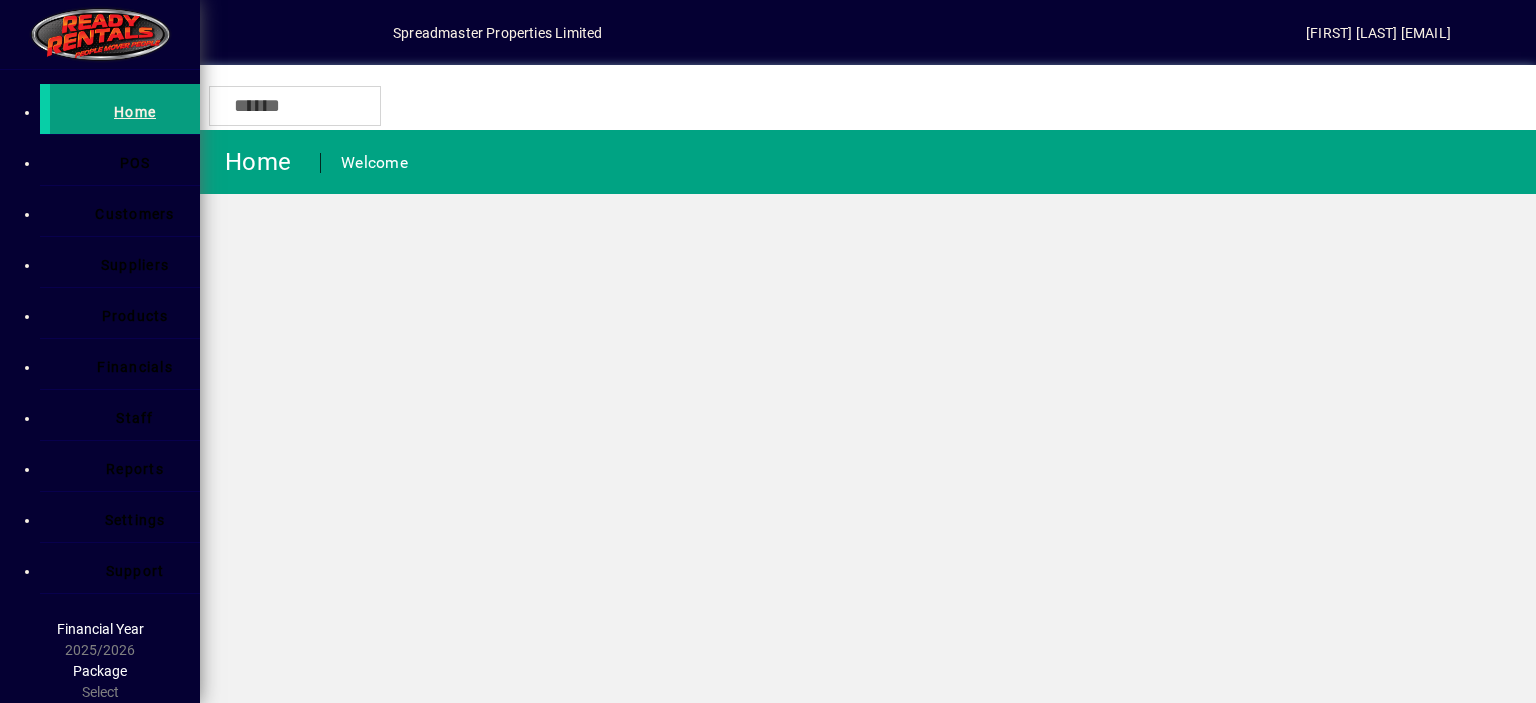click on "Home Welcome" at bounding box center [868, 416] 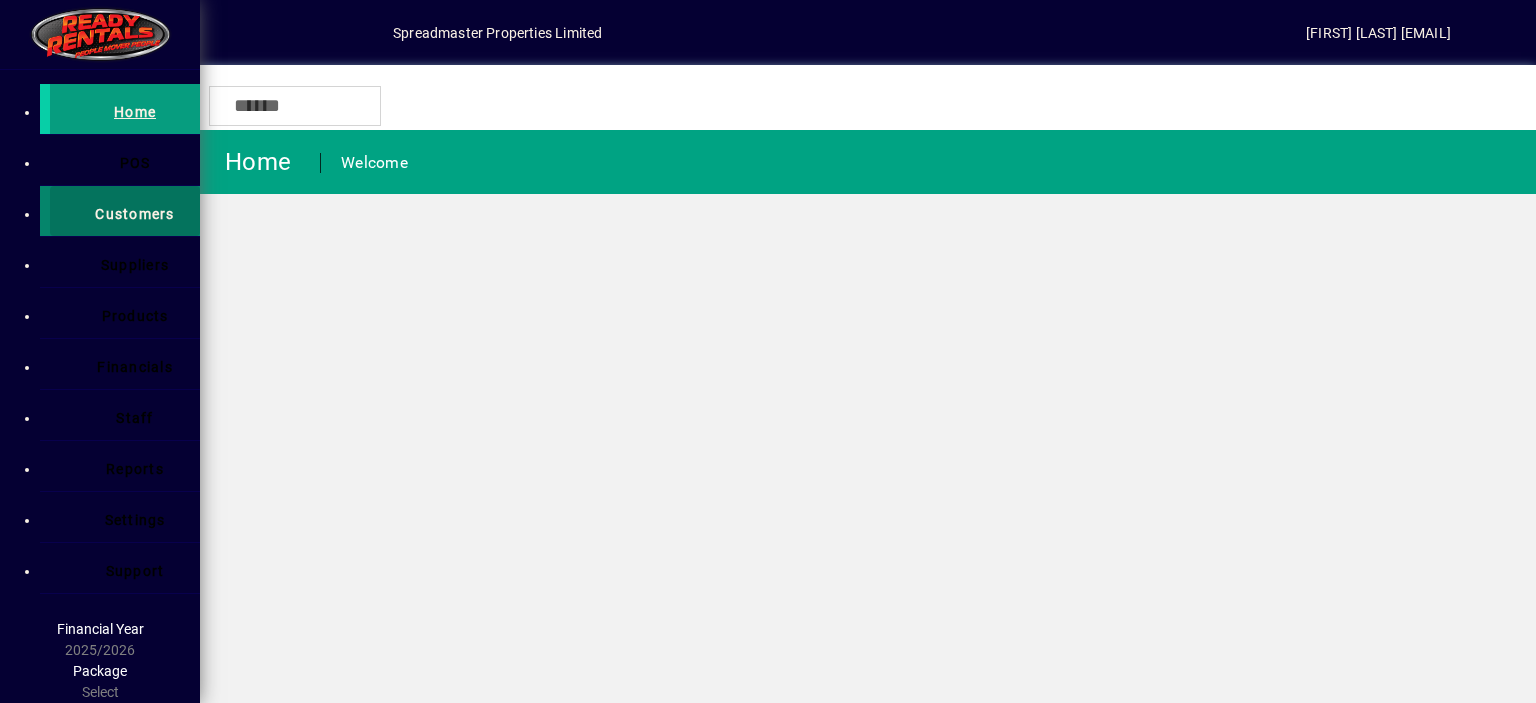 click on "Customers" at bounding box center [134, 214] 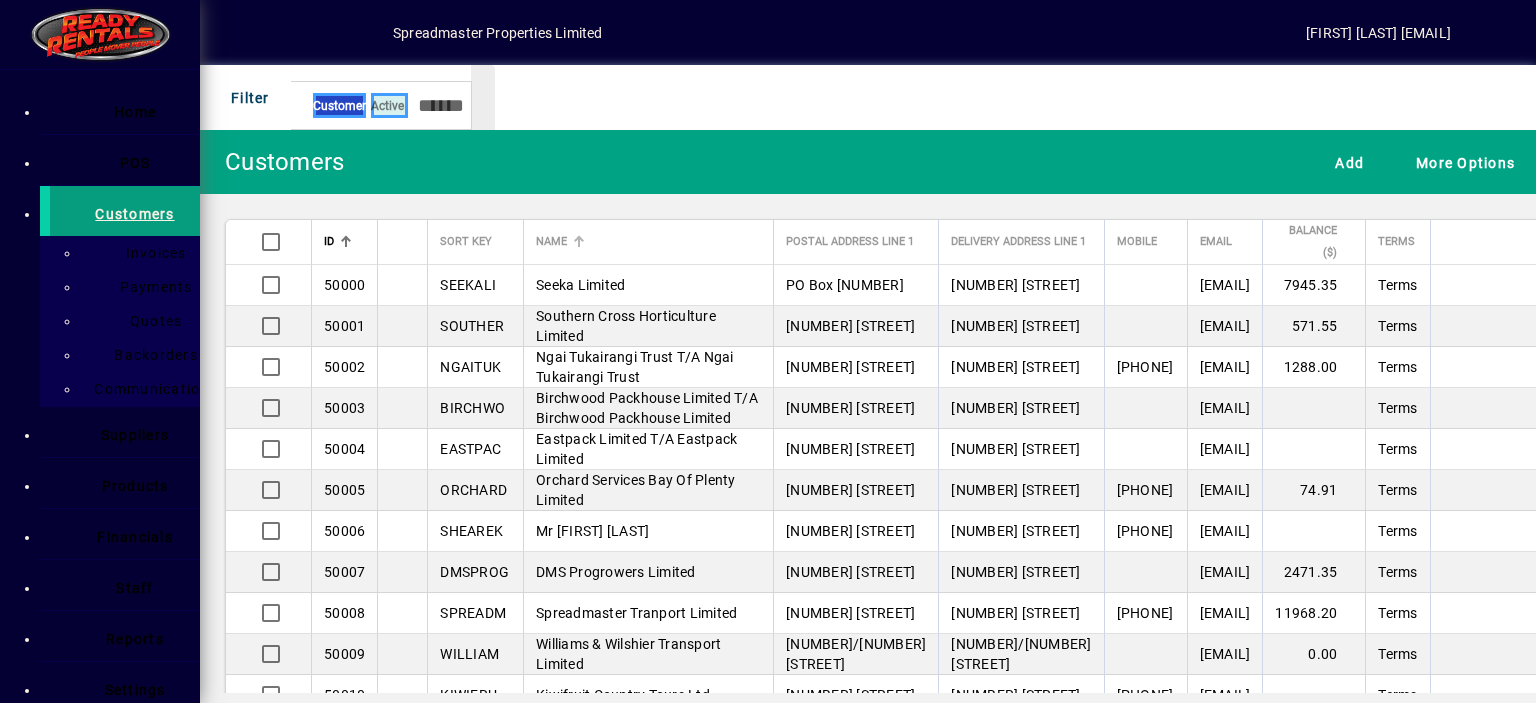 click at bounding box center (579, 242) 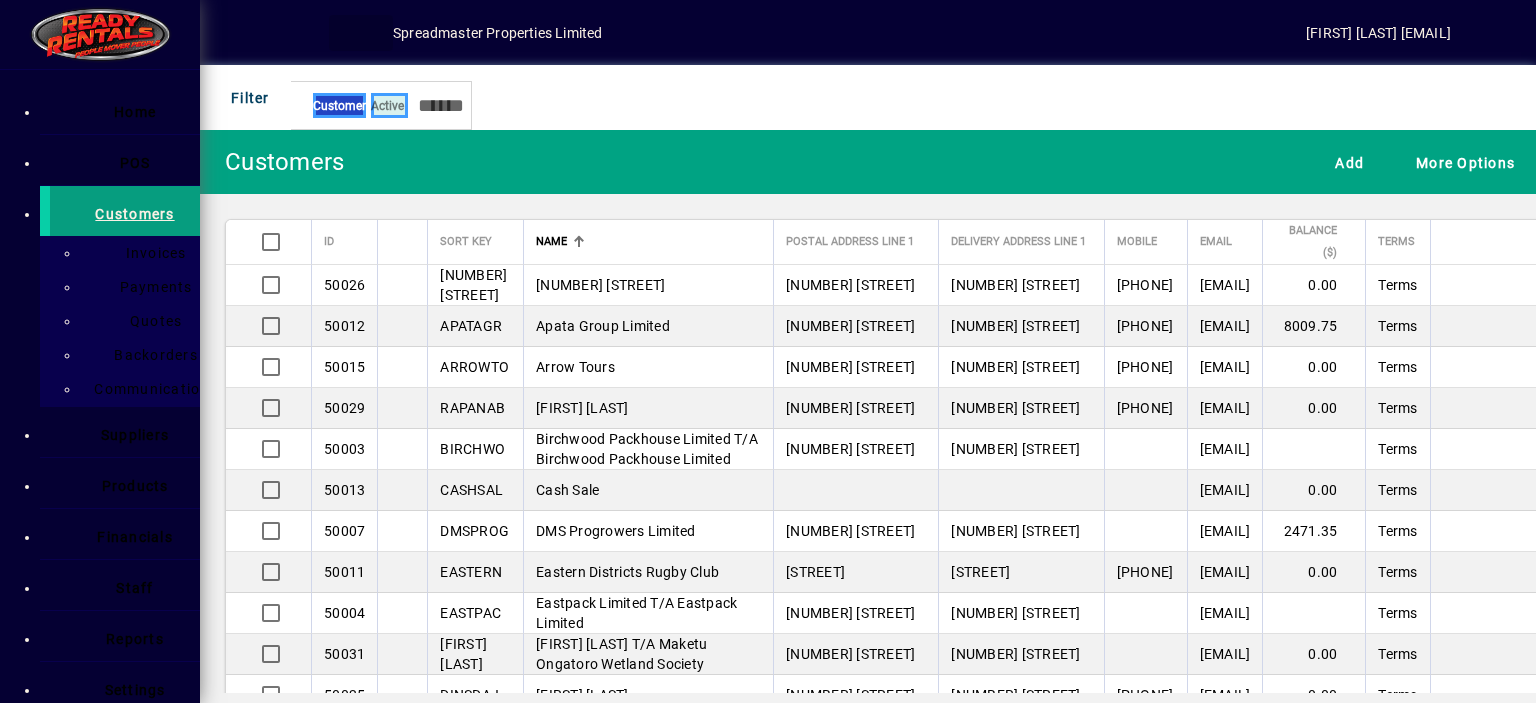 click at bounding box center [361, 33] 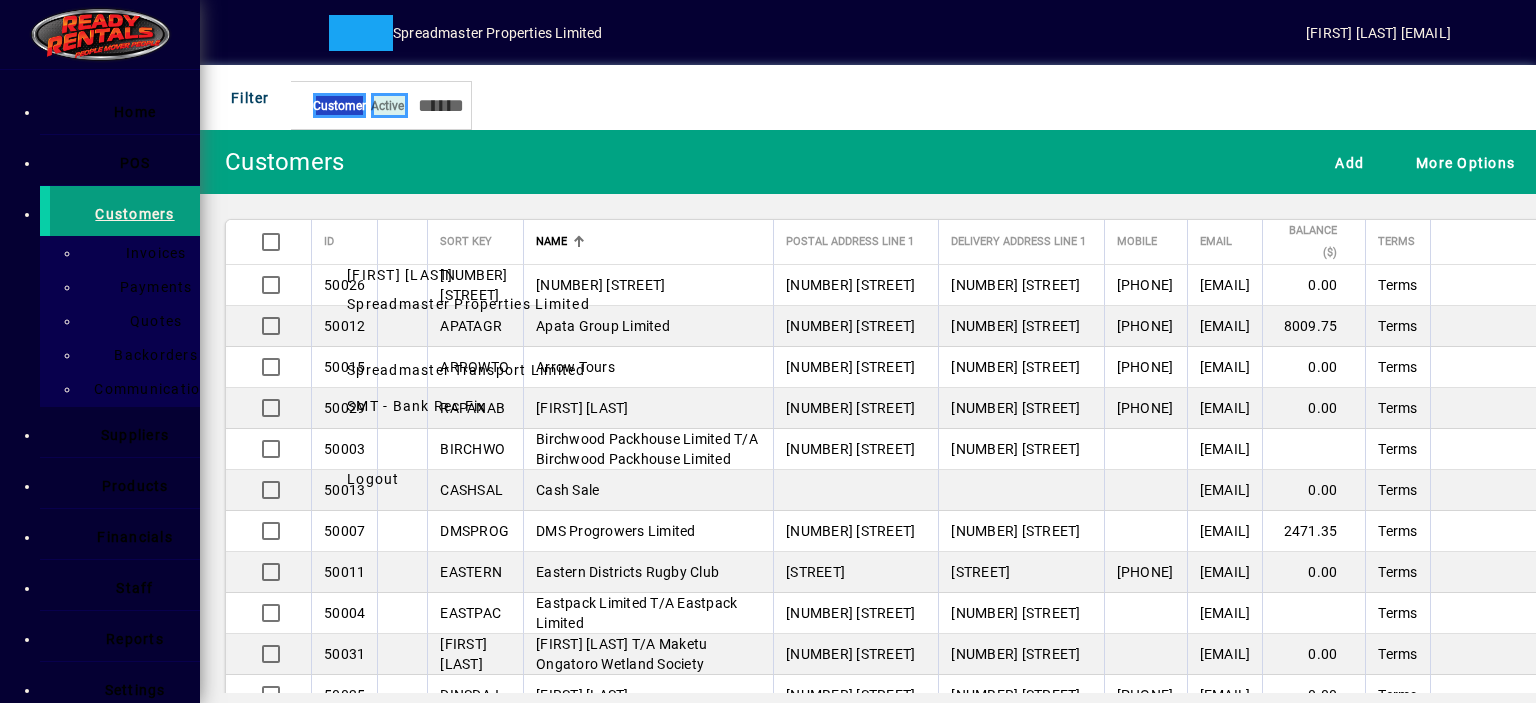 click on "Spreadmaster Transport Limited" at bounding box center [466, 370] 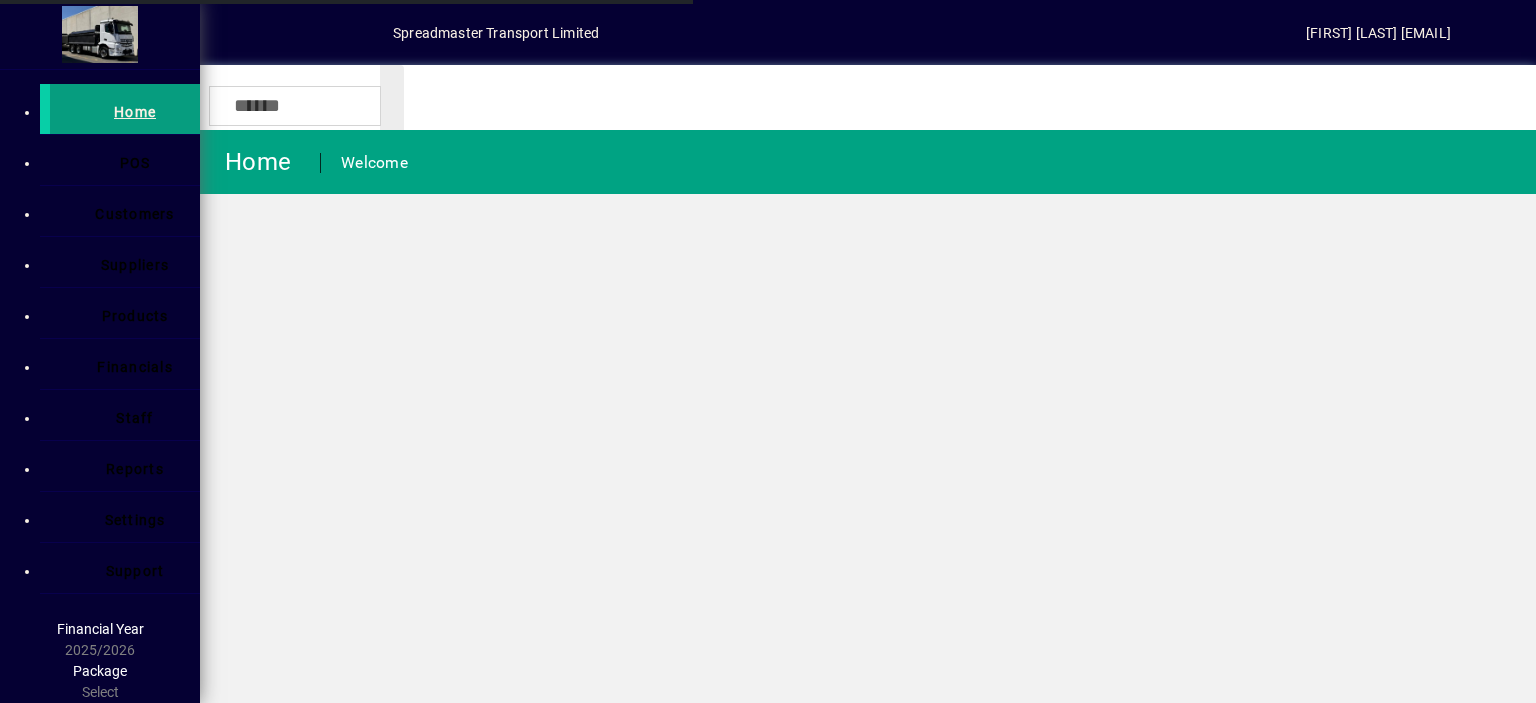 scroll, scrollTop: 0, scrollLeft: 0, axis: both 